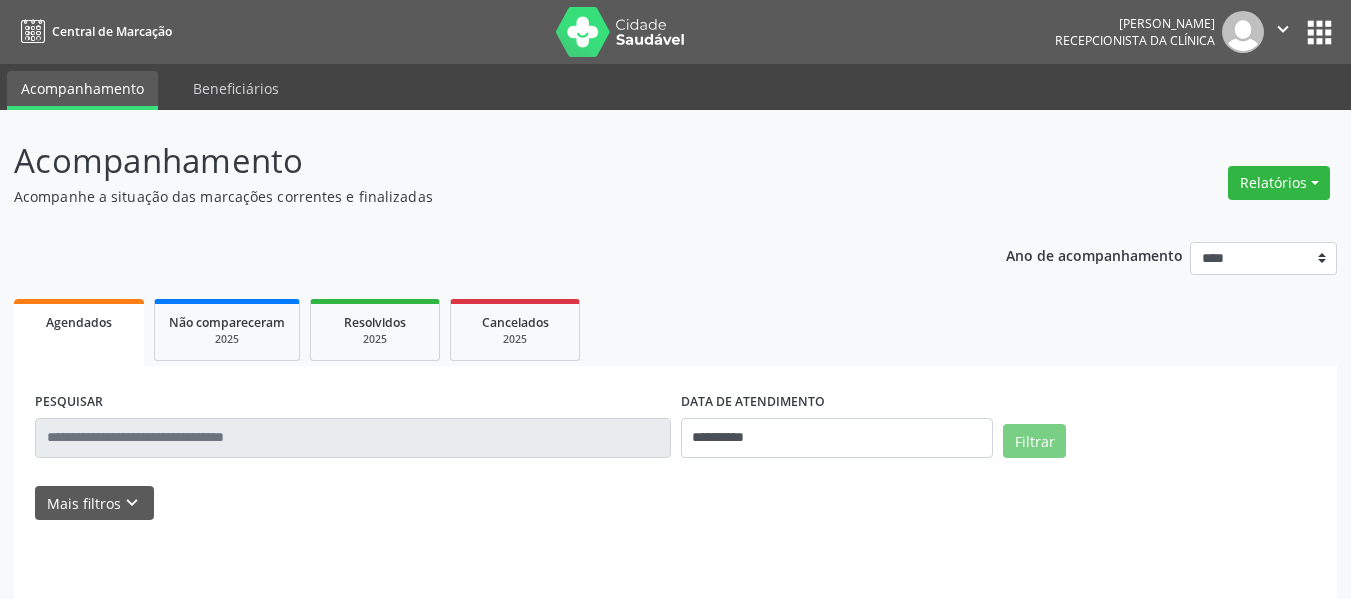 scroll, scrollTop: 0, scrollLeft: 0, axis: both 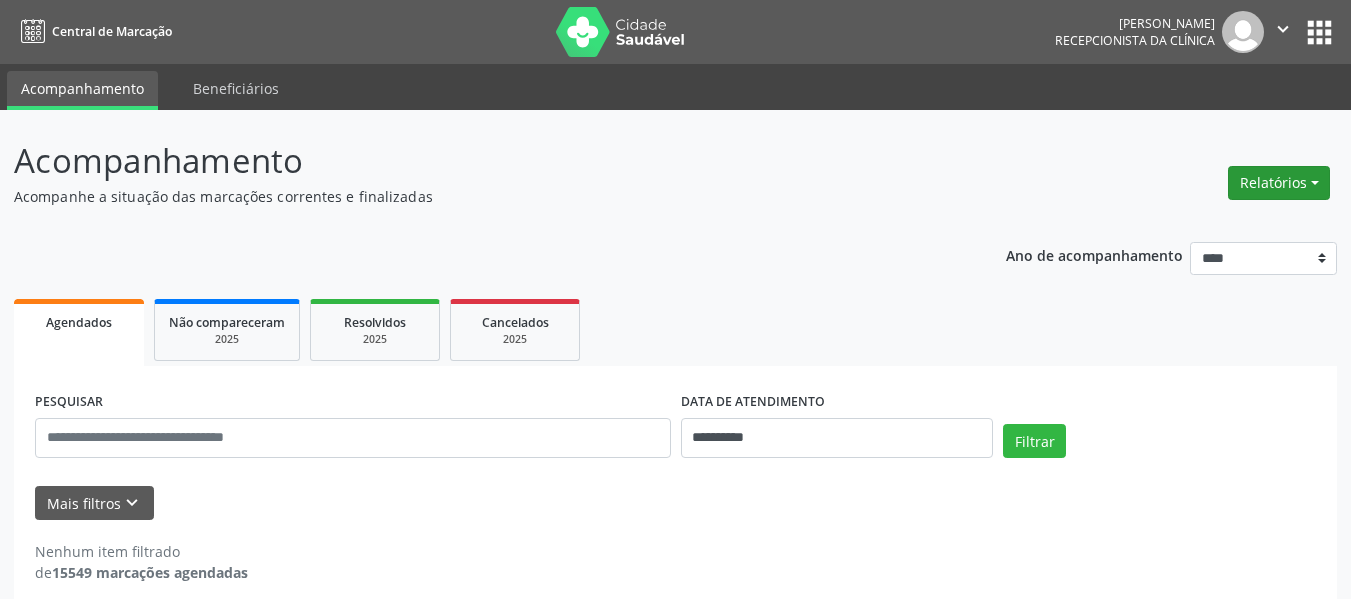 click on "Relatórios" at bounding box center (1279, 183) 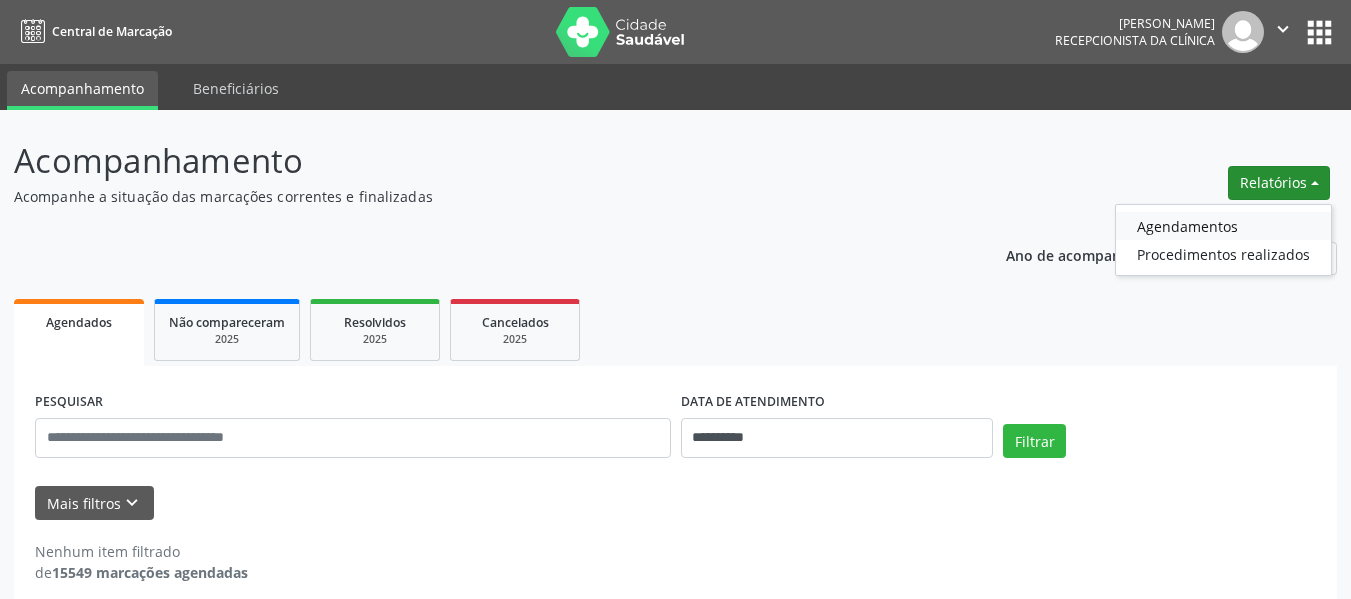 click on "Agendamentos" at bounding box center [1223, 226] 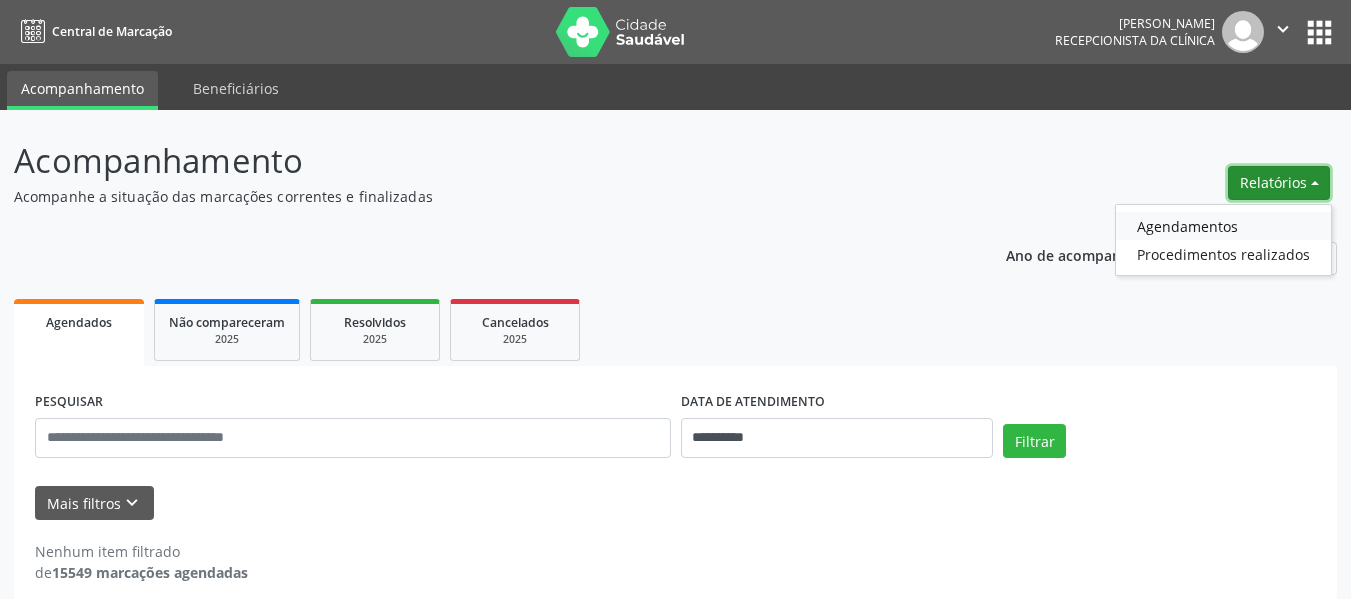 select on "*" 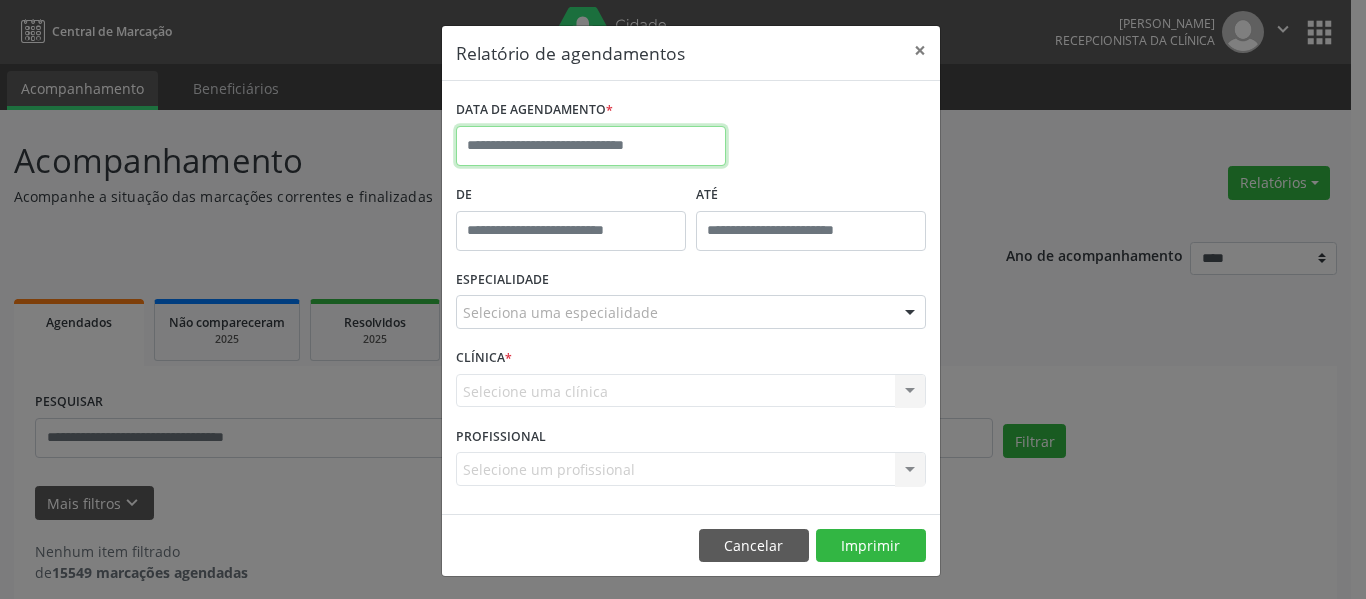 click at bounding box center [591, 146] 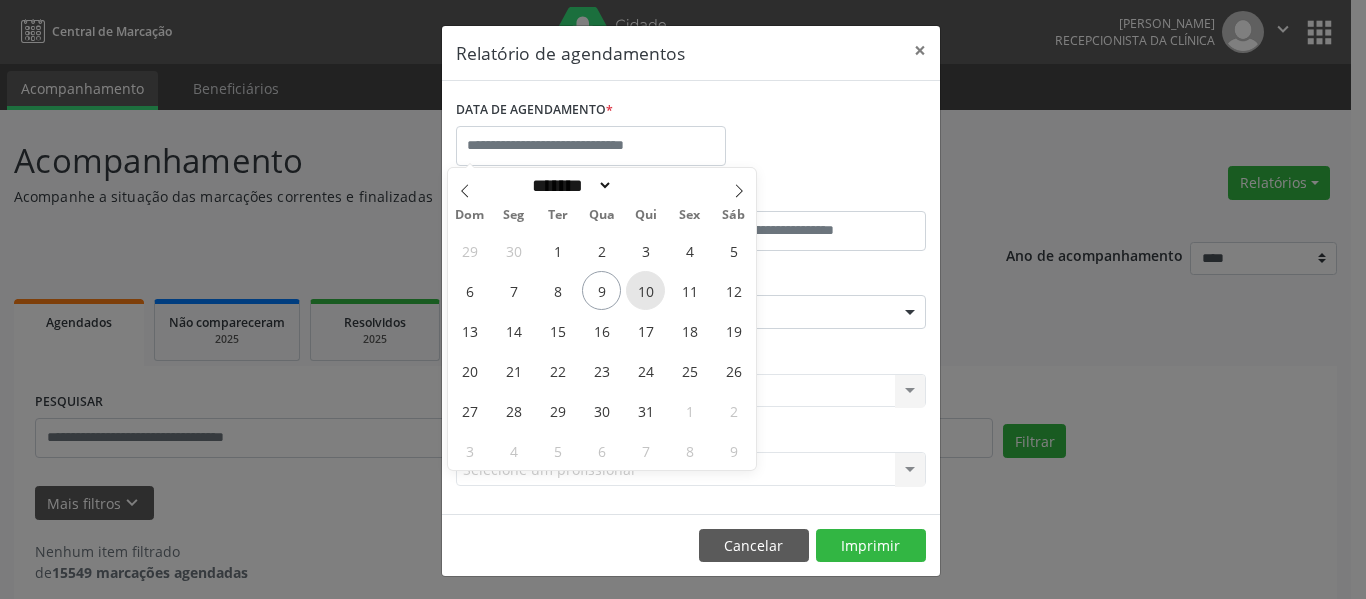 click on "10" at bounding box center (645, 290) 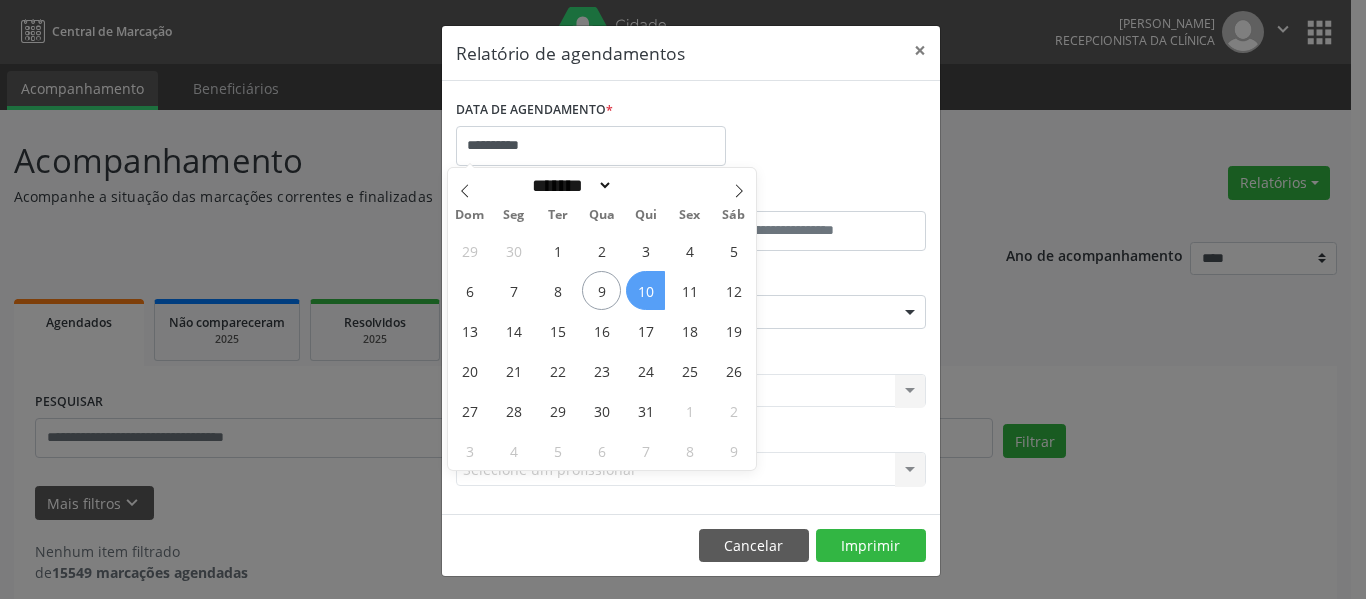 click on "10" at bounding box center [645, 290] 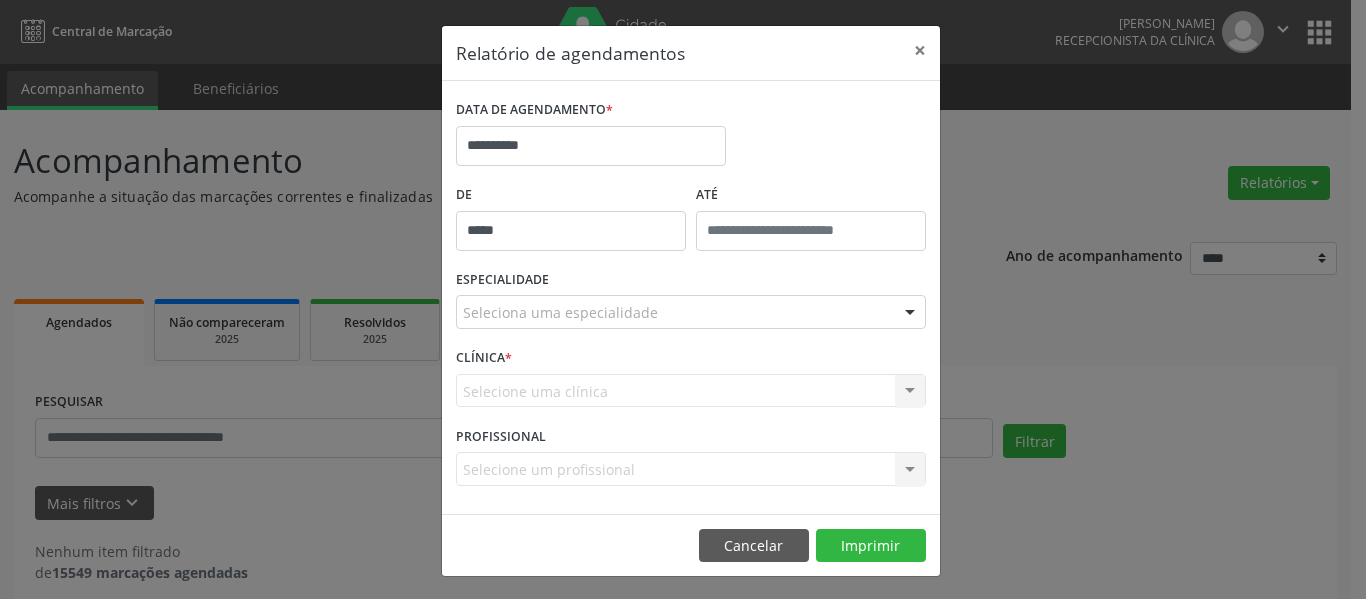 click on "*****" at bounding box center (571, 231) 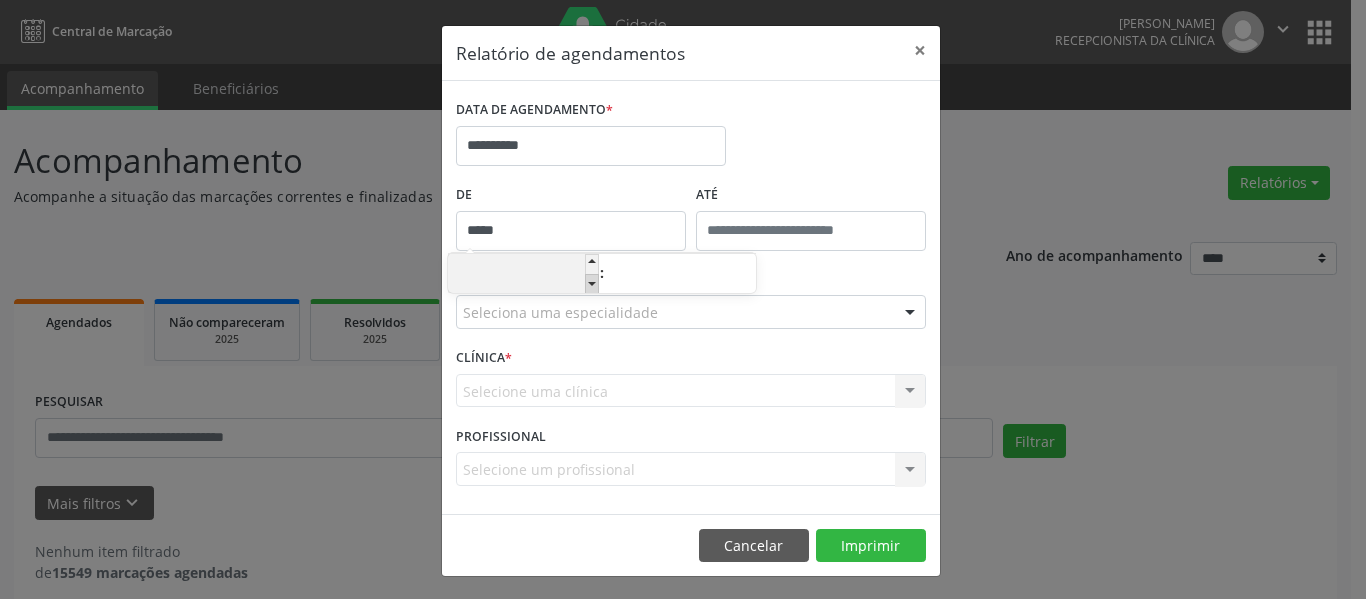 click at bounding box center (592, 284) 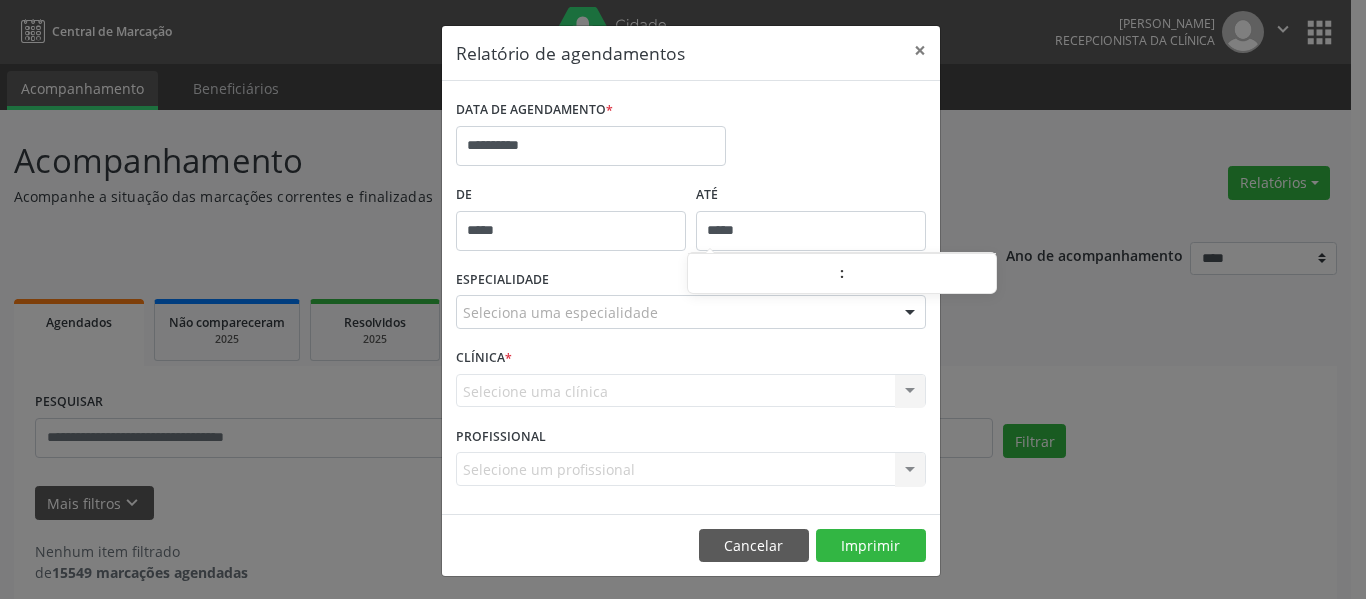 click on "*****" at bounding box center (811, 231) 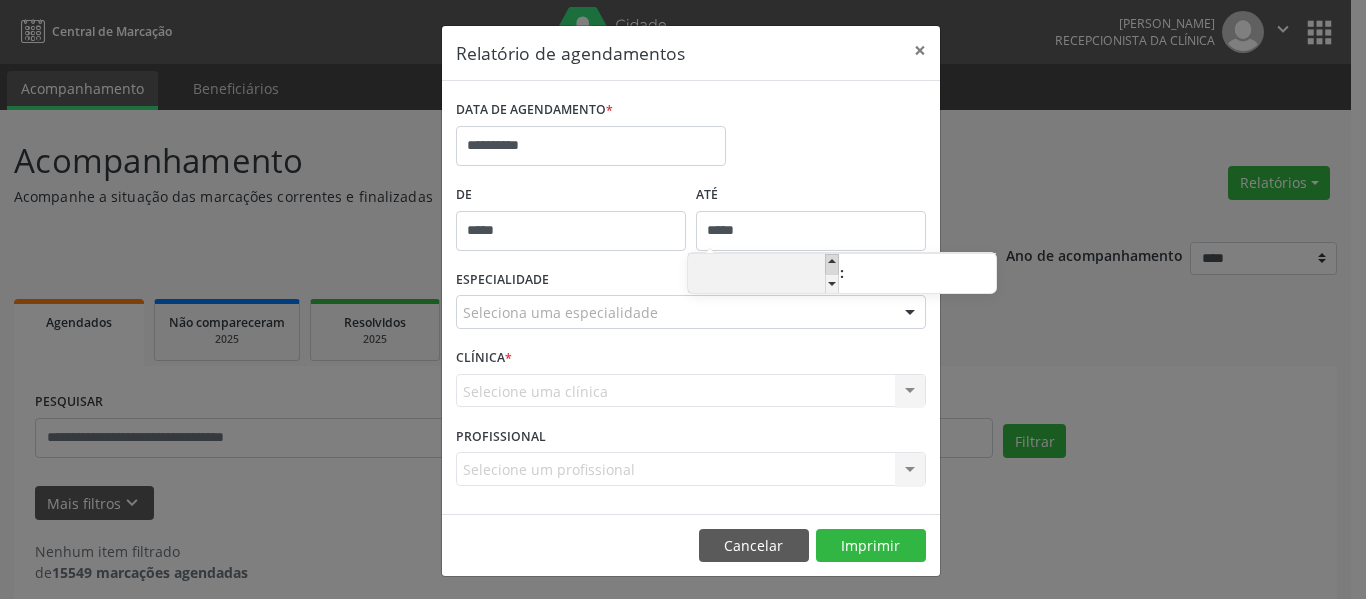 click at bounding box center [832, 264] 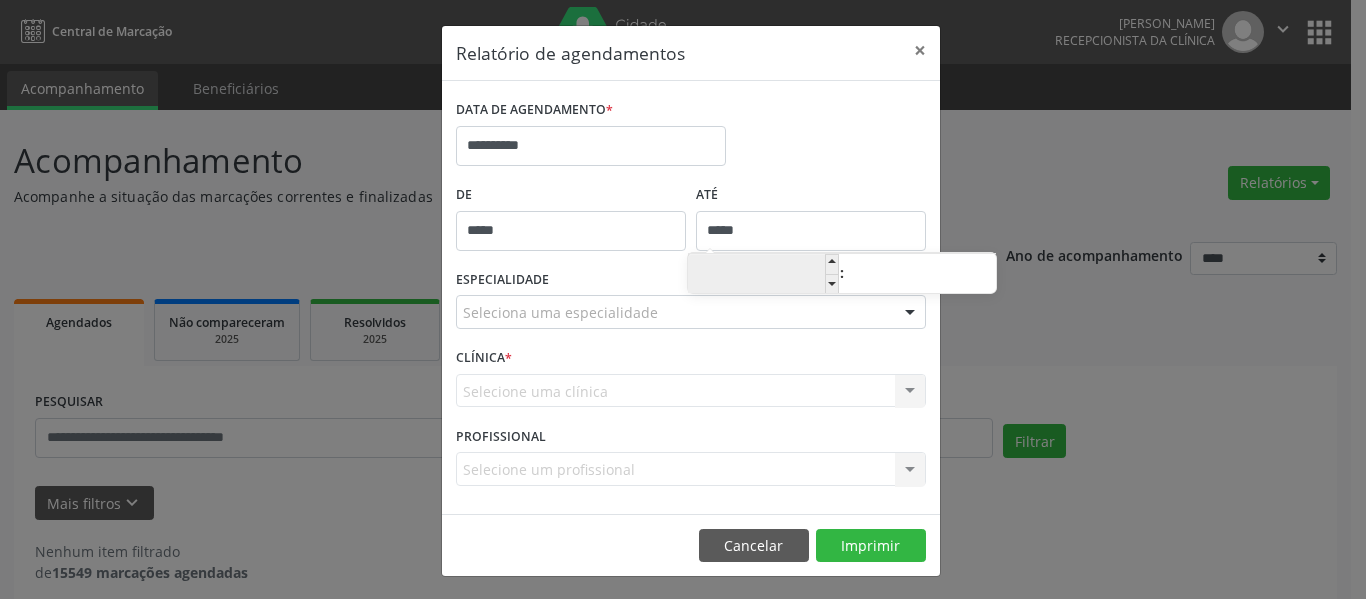 click on "**" at bounding box center [763, 275] 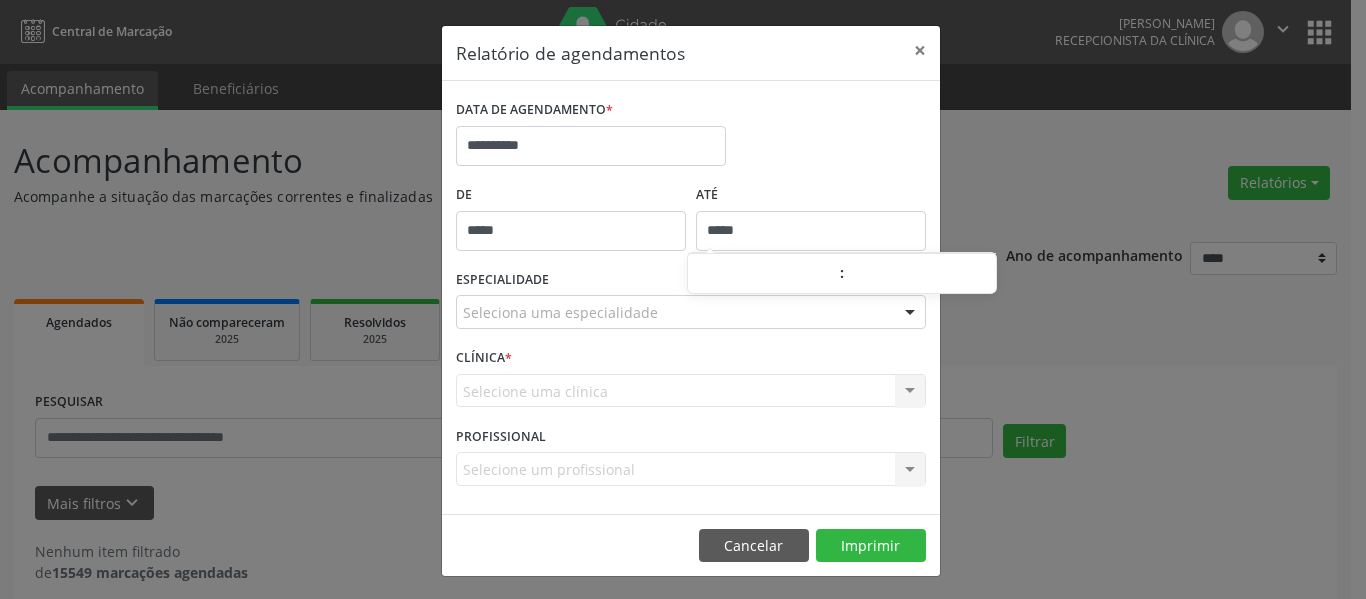click on "Seleciona uma especialidade" at bounding box center (691, 312) 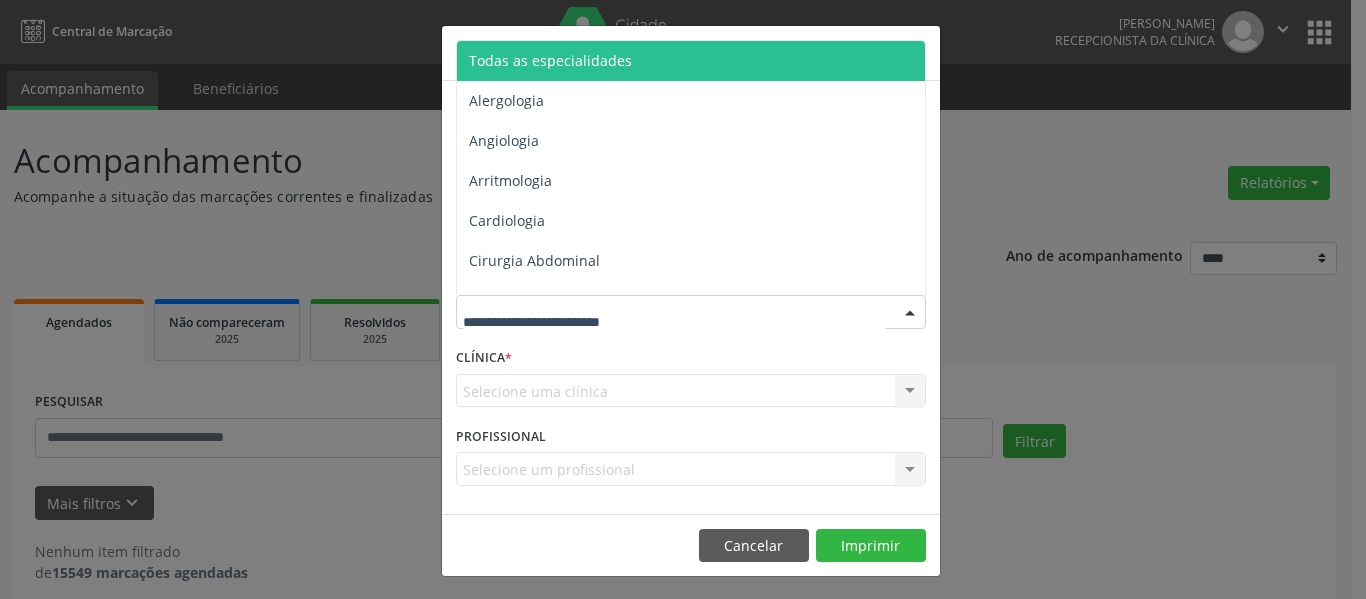 click on "Todas as especialidades" at bounding box center [550, 60] 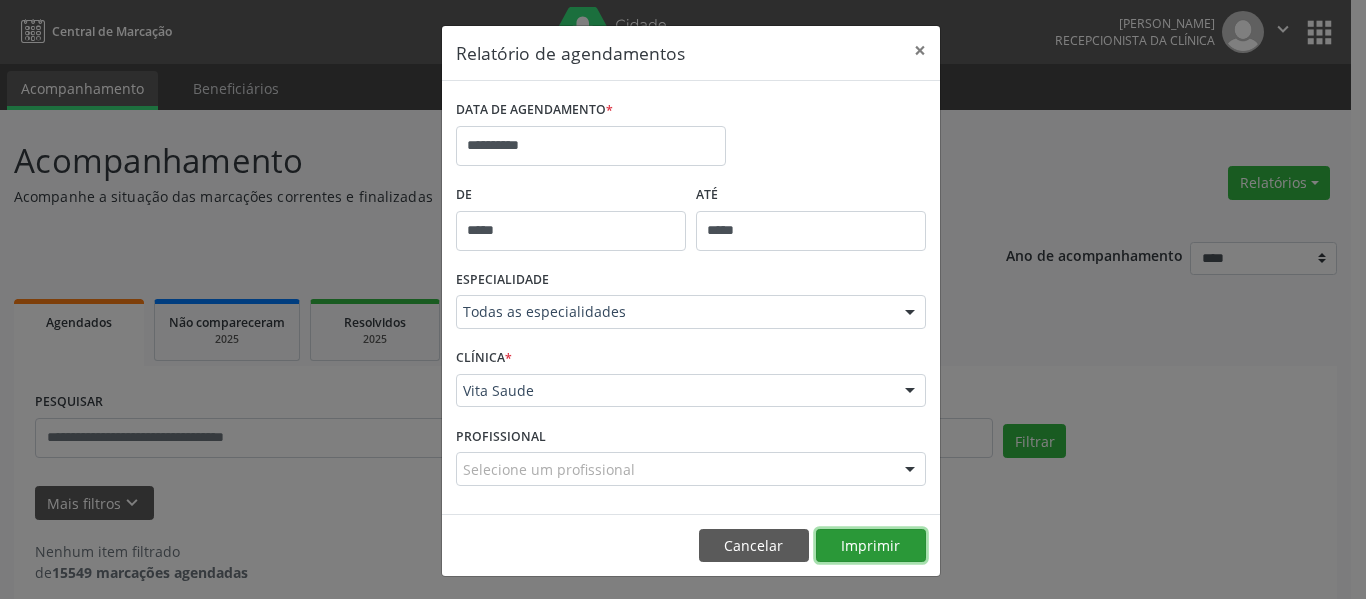 click on "Imprimir" at bounding box center (871, 546) 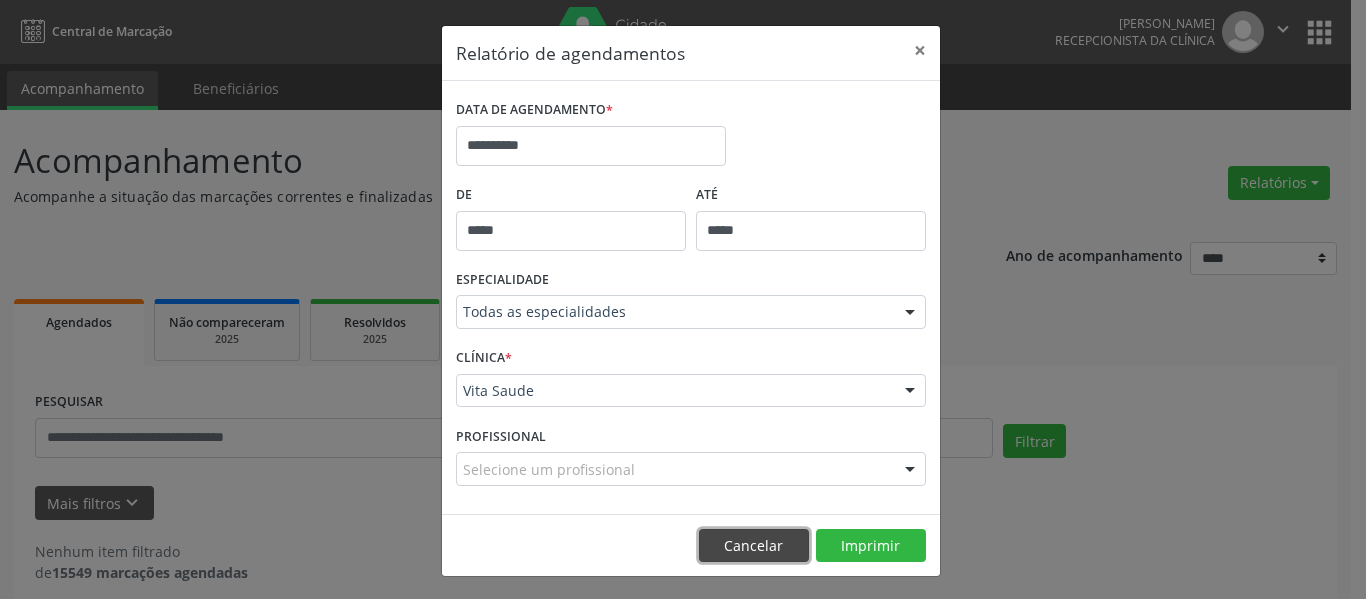 click on "Cancelar" at bounding box center (754, 546) 